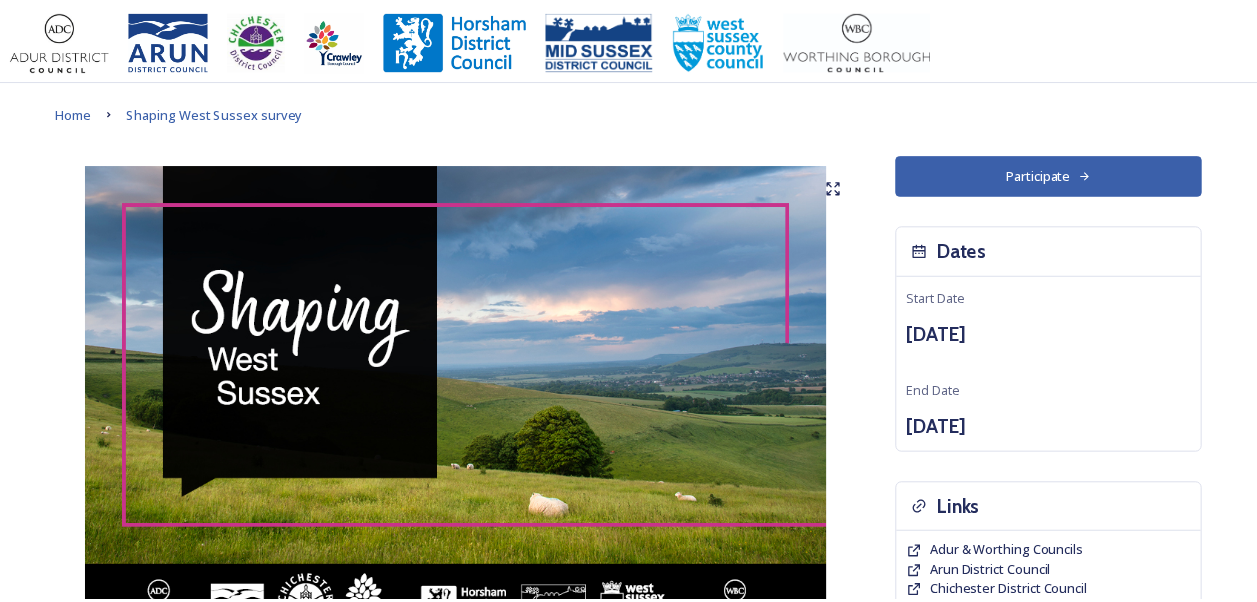 scroll, scrollTop: 0, scrollLeft: 0, axis: both 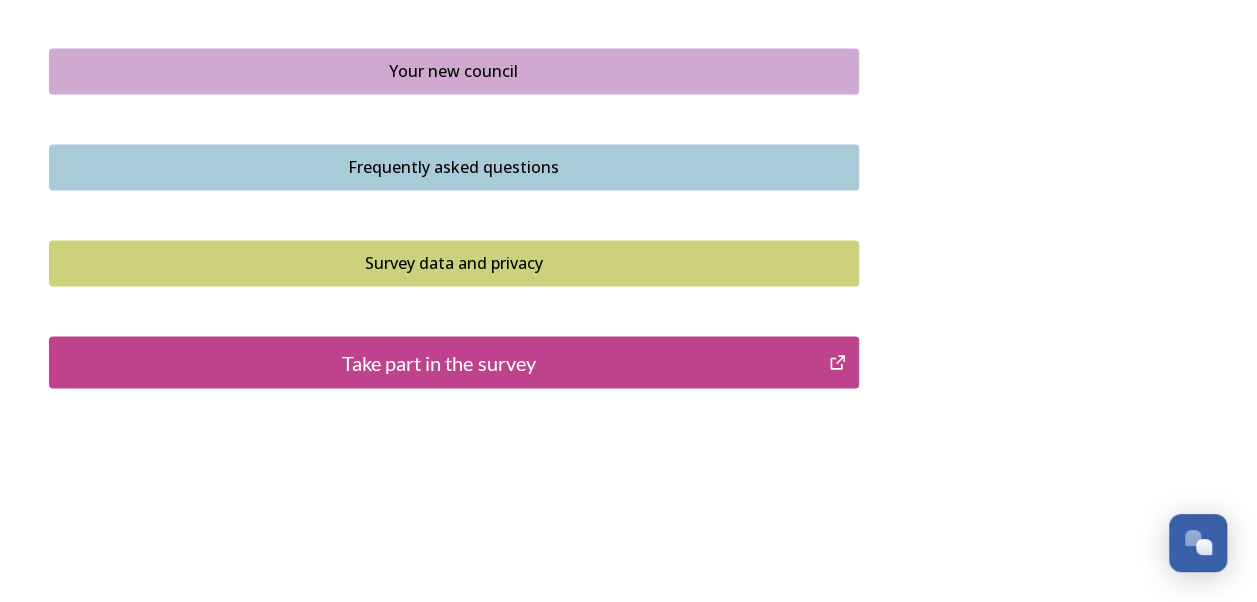 click on "Take part in the survey" at bounding box center [439, 362] 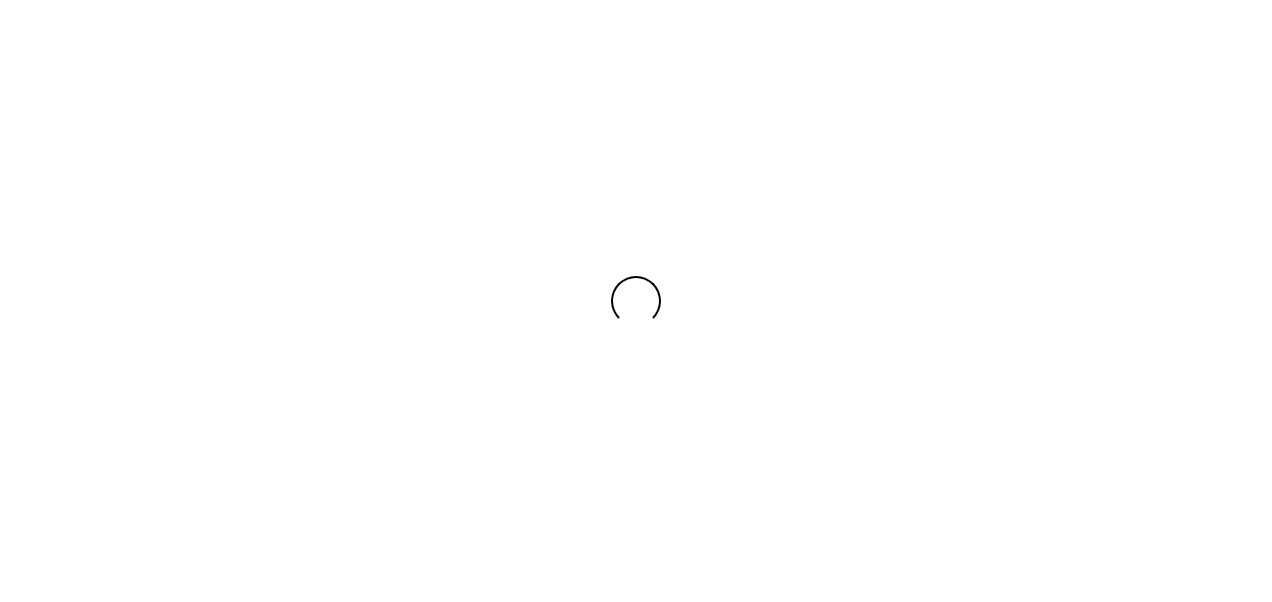 scroll, scrollTop: 0, scrollLeft: 0, axis: both 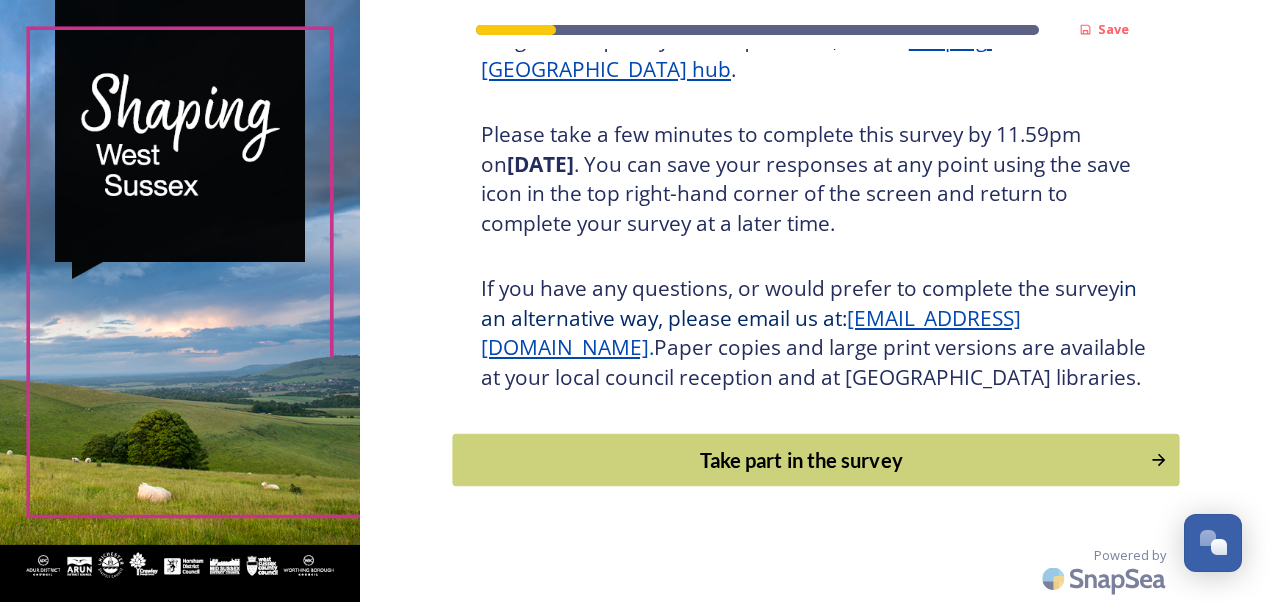 click on "Take part in the survey" at bounding box center (801, 460) 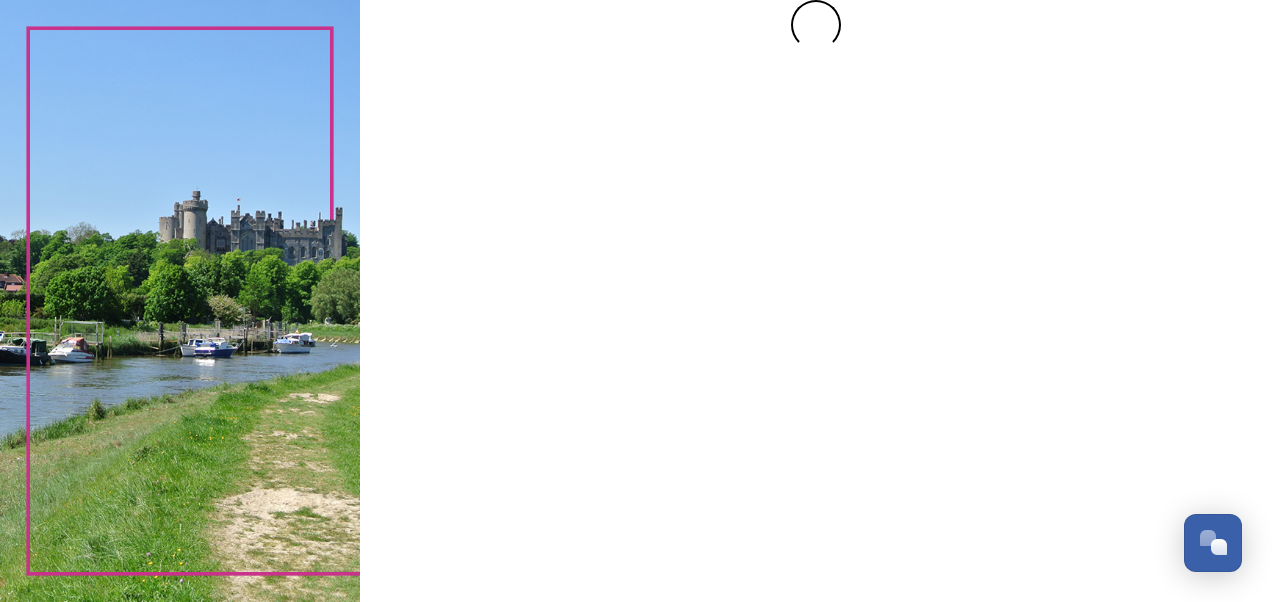 scroll, scrollTop: 0, scrollLeft: 0, axis: both 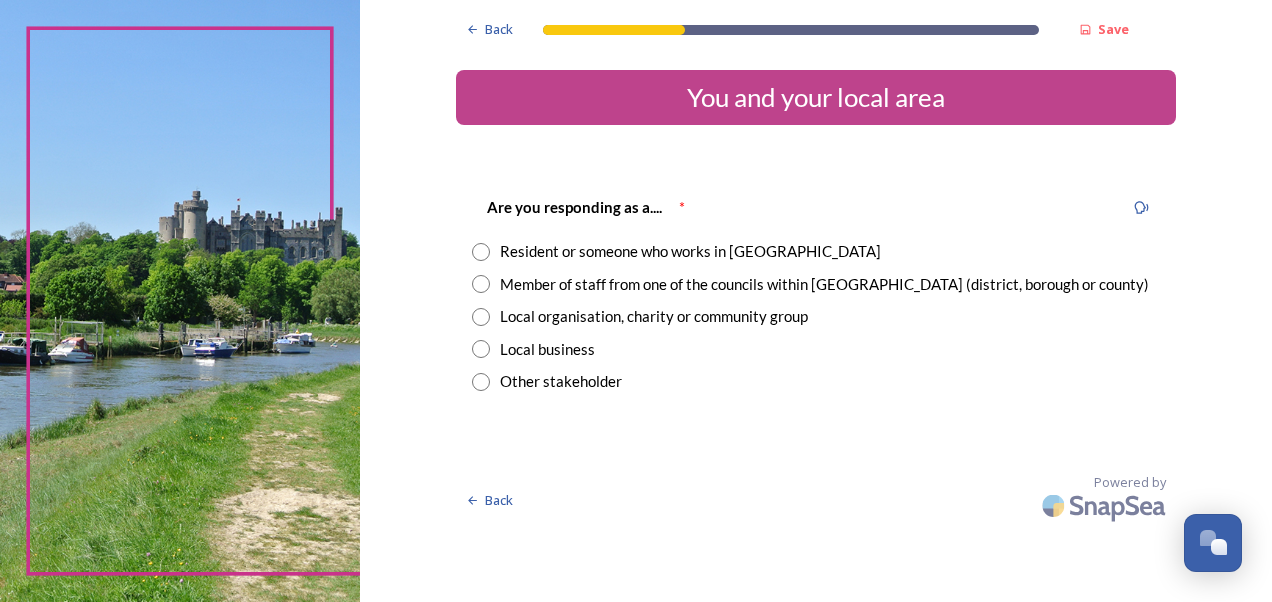 click at bounding box center (481, 284) 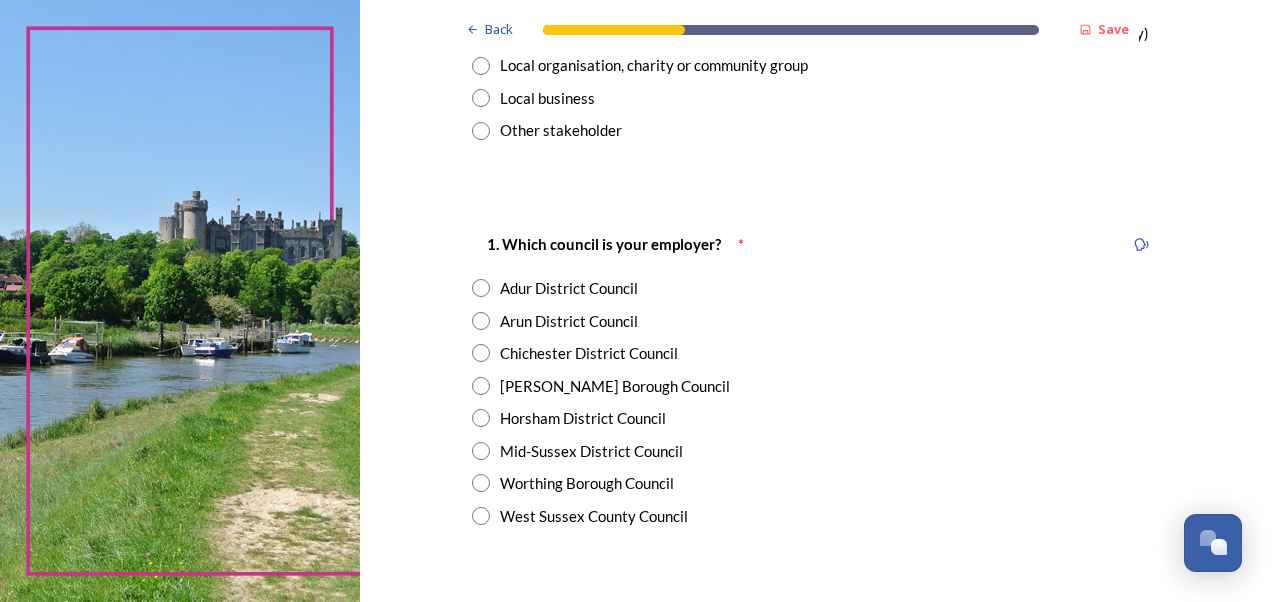 scroll, scrollTop: 332, scrollLeft: 0, axis: vertical 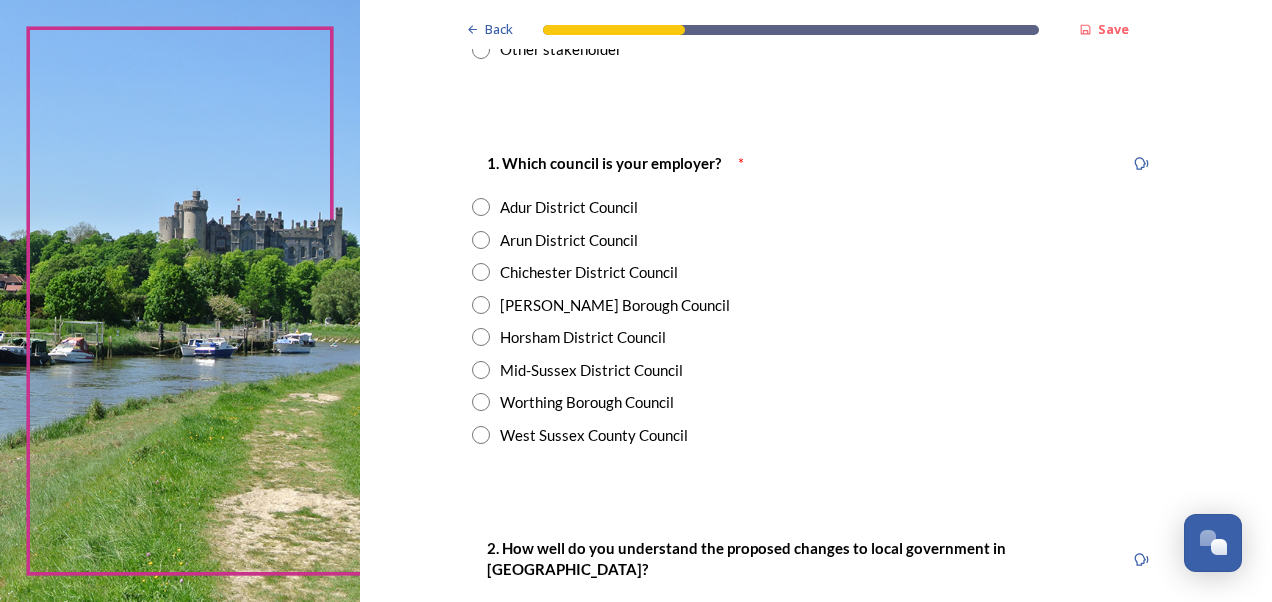 click at bounding box center [481, 435] 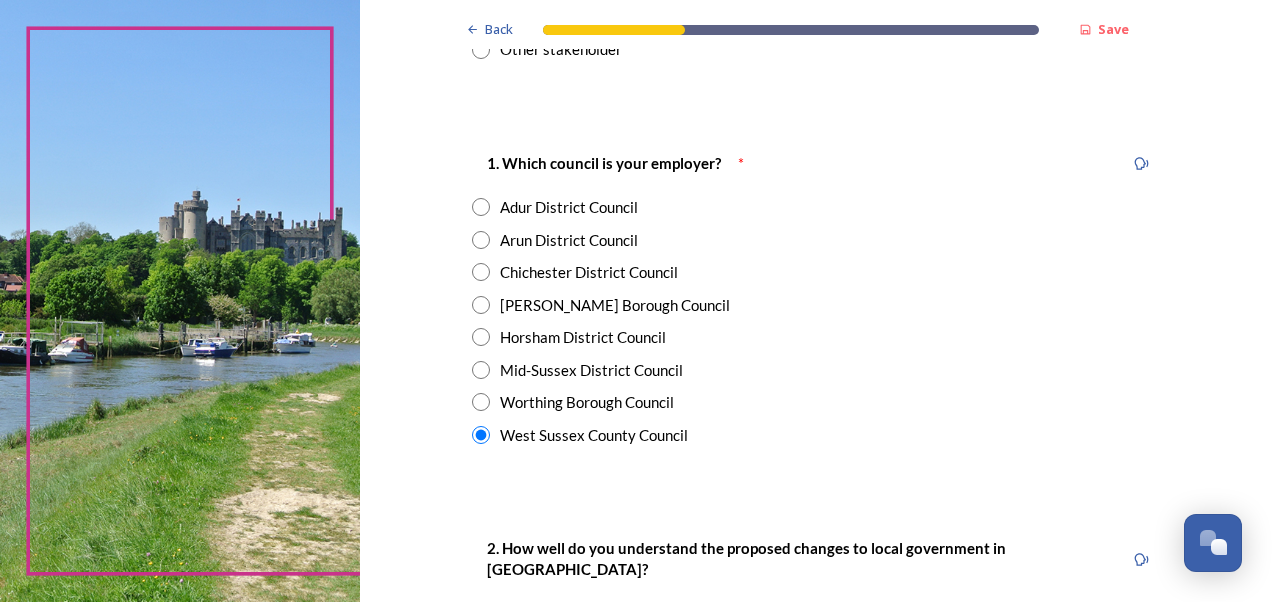 scroll, scrollTop: 498, scrollLeft: 0, axis: vertical 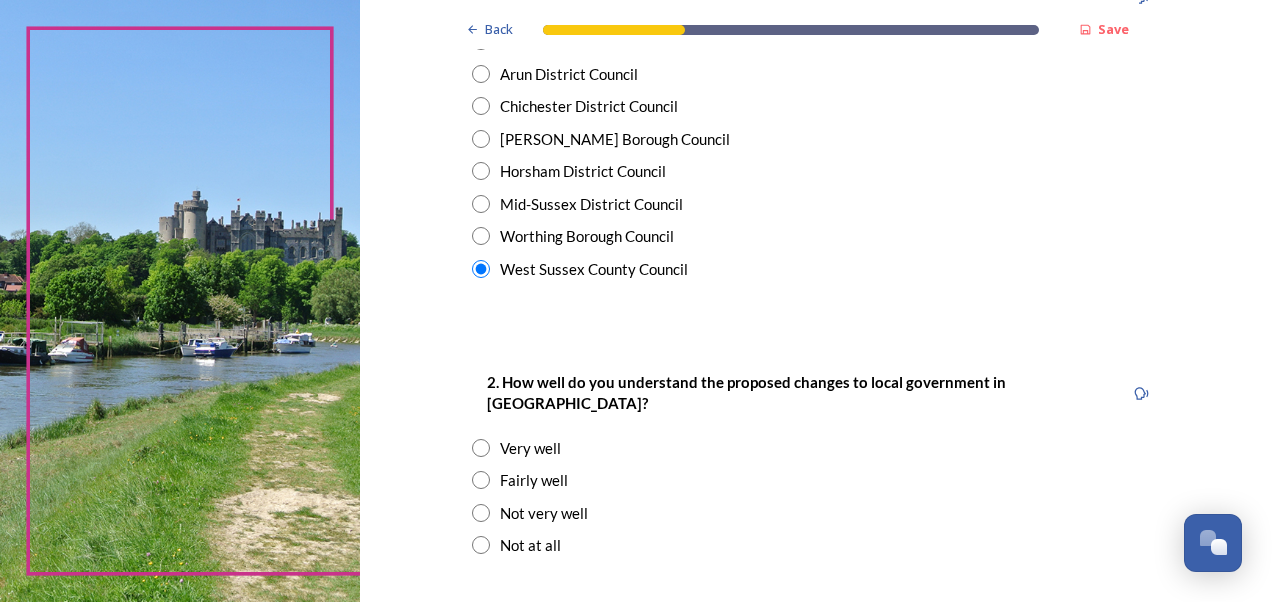 click at bounding box center [481, 480] 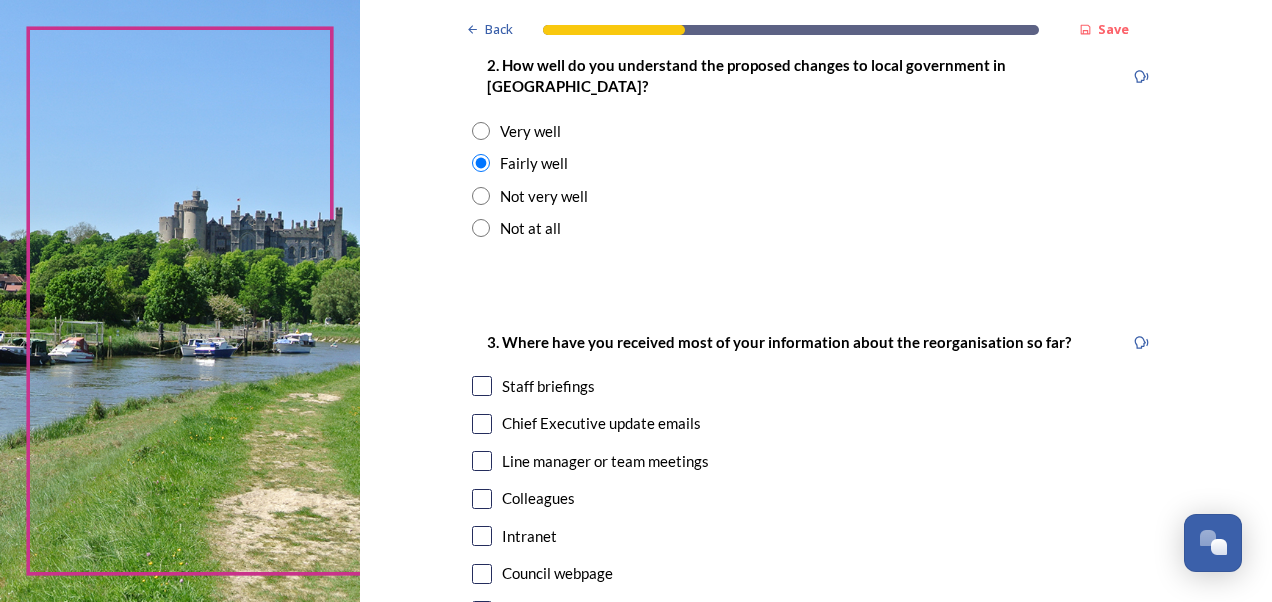 scroll, scrollTop: 1045, scrollLeft: 0, axis: vertical 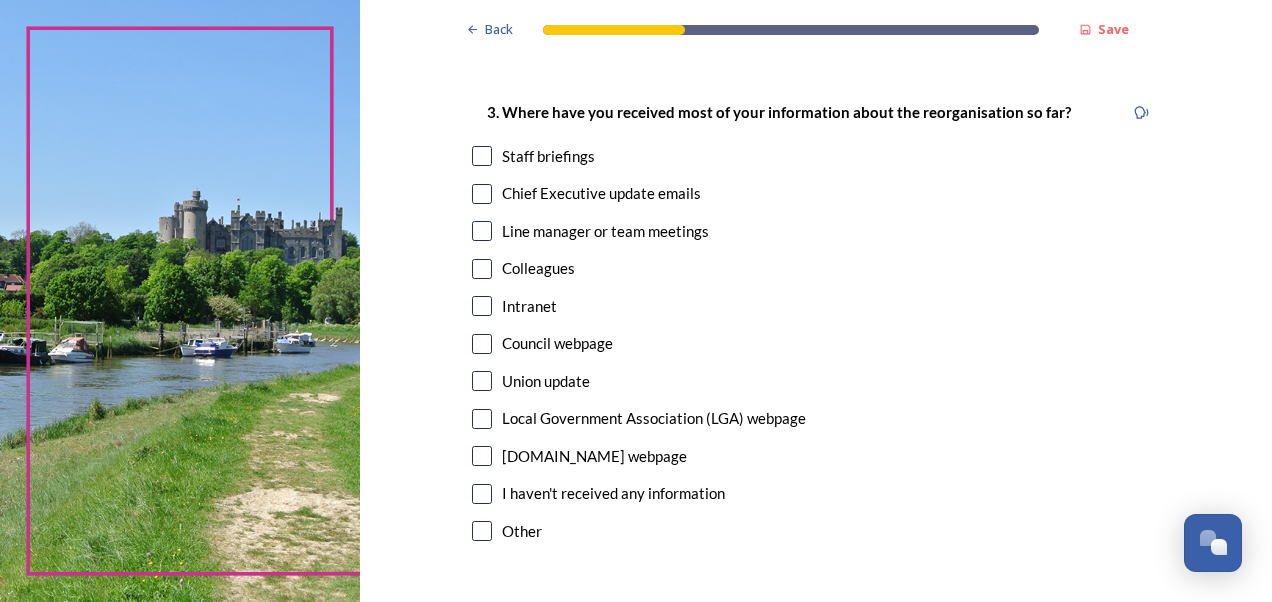 click at bounding box center [482, 156] 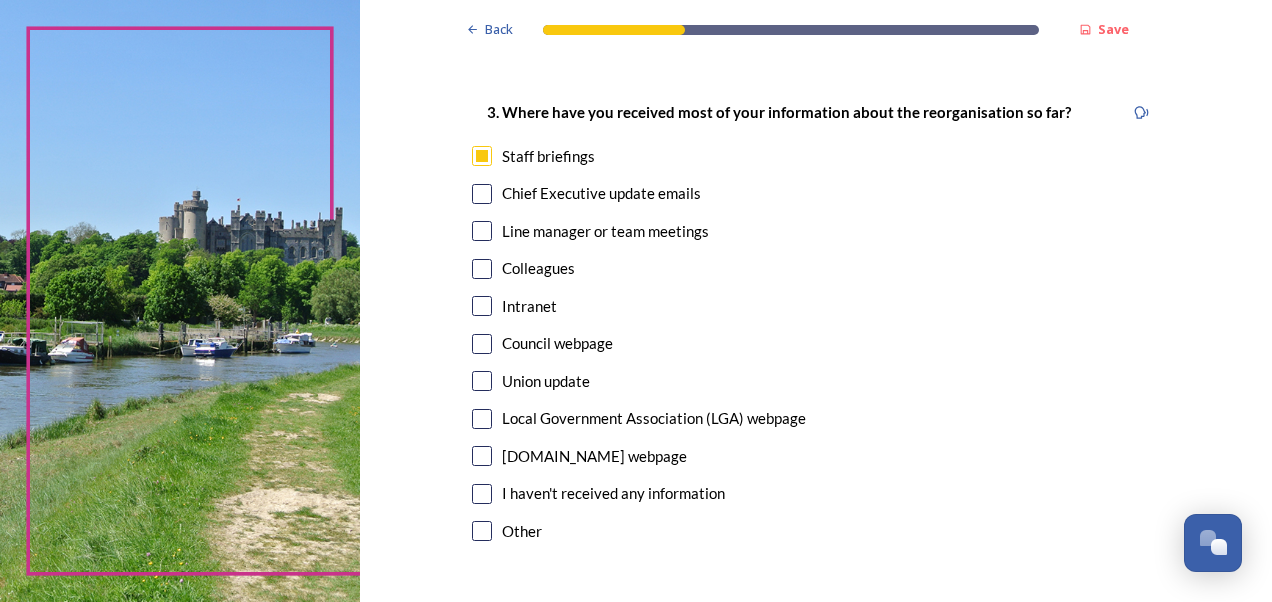 click at bounding box center [482, 194] 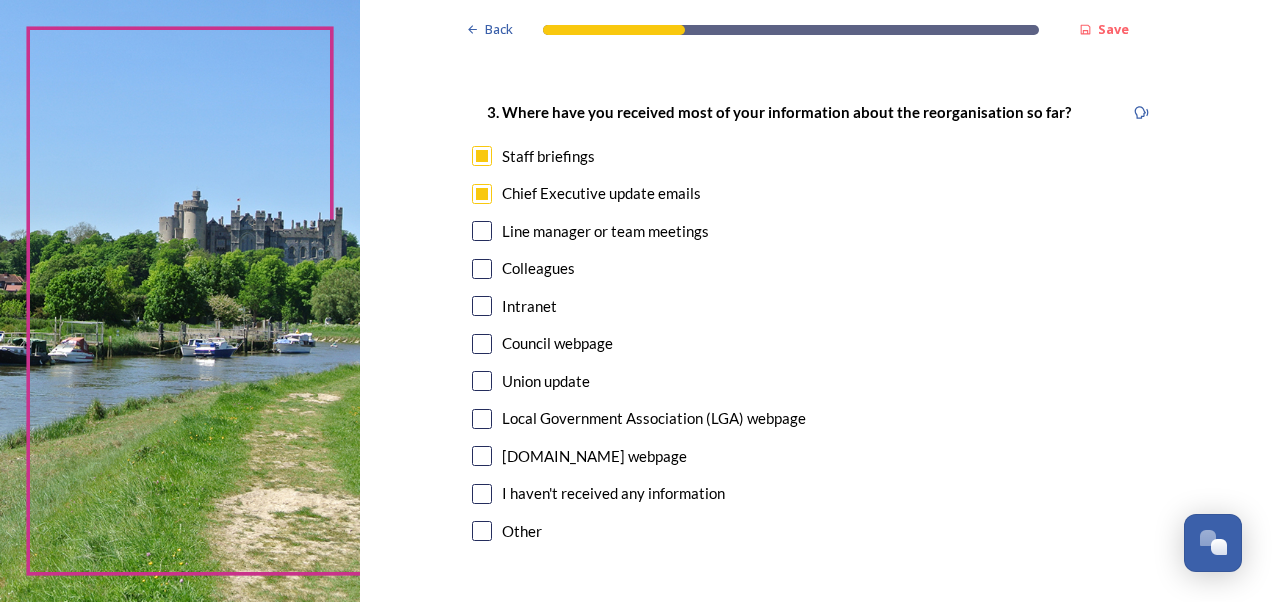 click at bounding box center (482, 231) 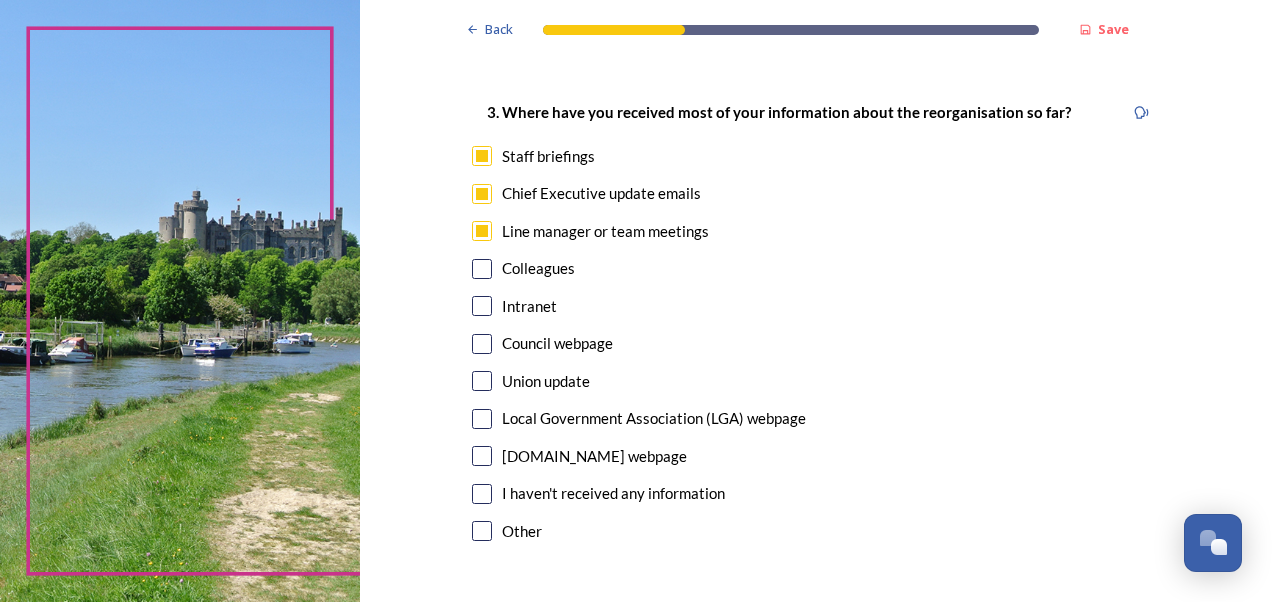 scroll, scrollTop: 1203, scrollLeft: 0, axis: vertical 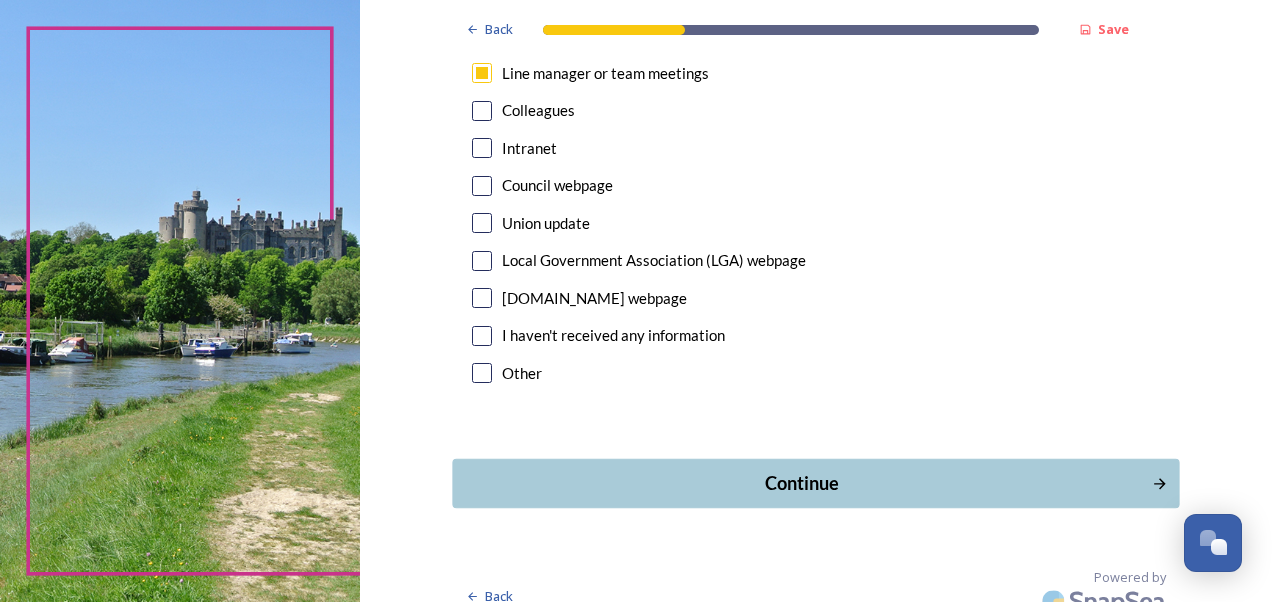 click on "Continue" at bounding box center [801, 483] 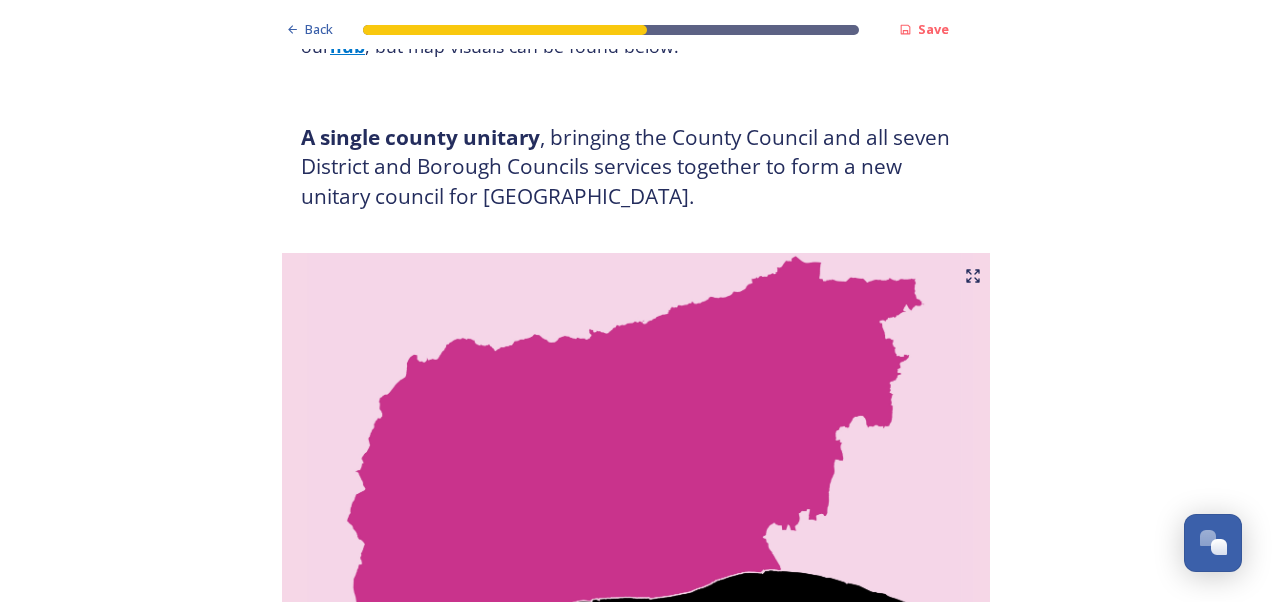 scroll, scrollTop: 310, scrollLeft: 0, axis: vertical 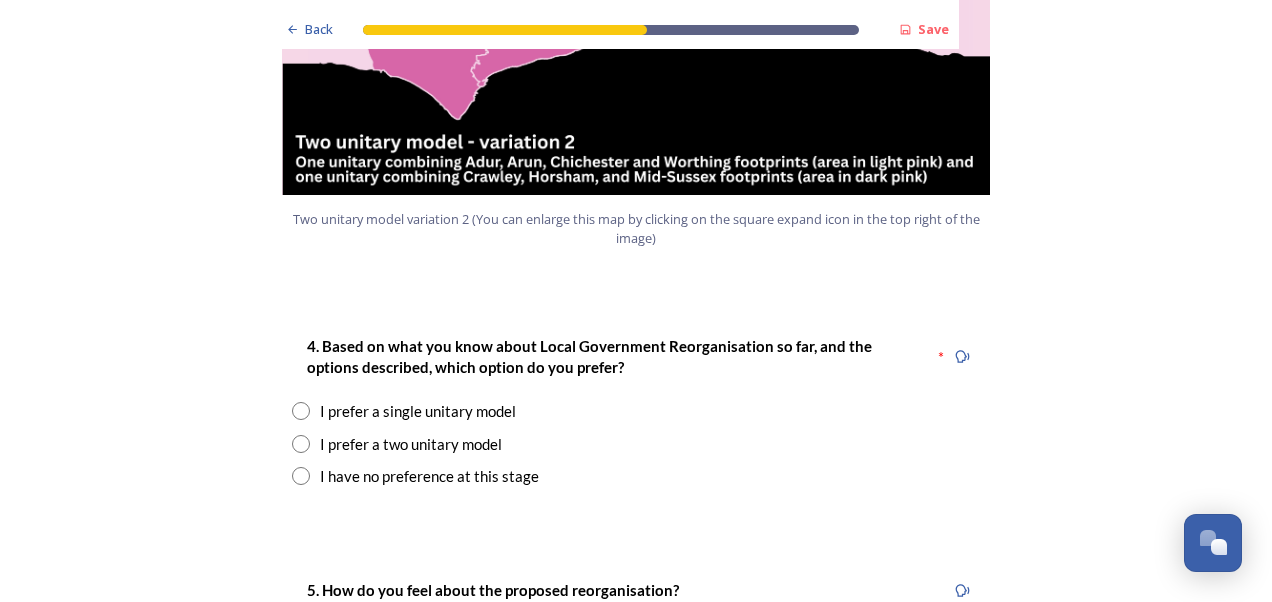 click at bounding box center (301, 411) 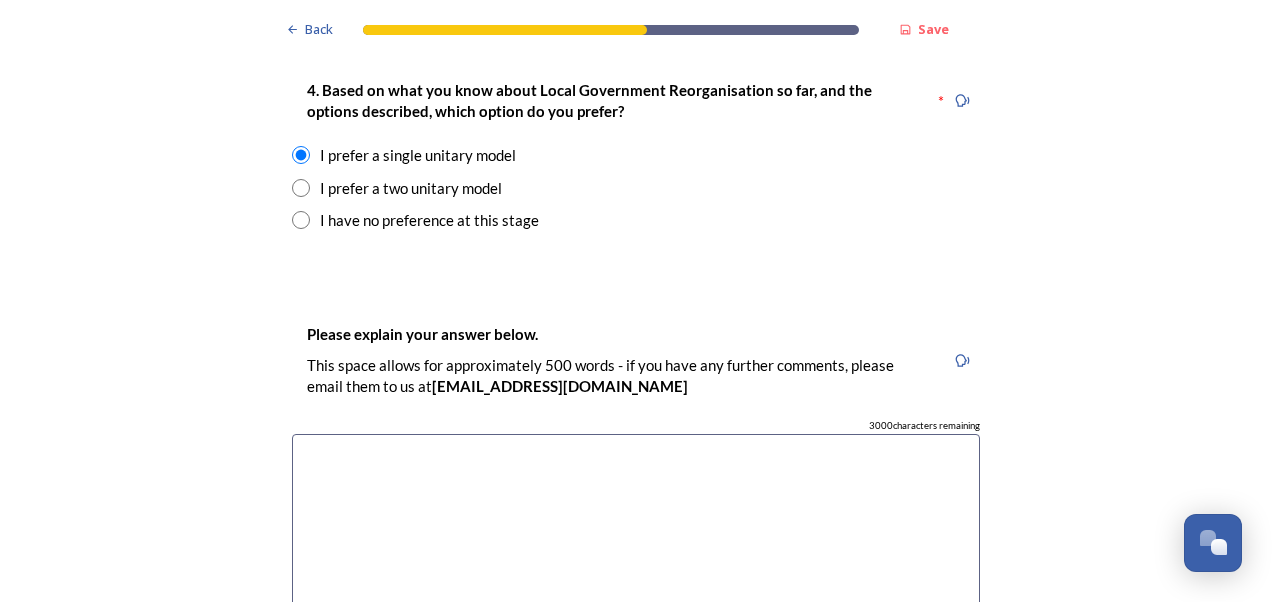 scroll, scrollTop: 2836, scrollLeft: 0, axis: vertical 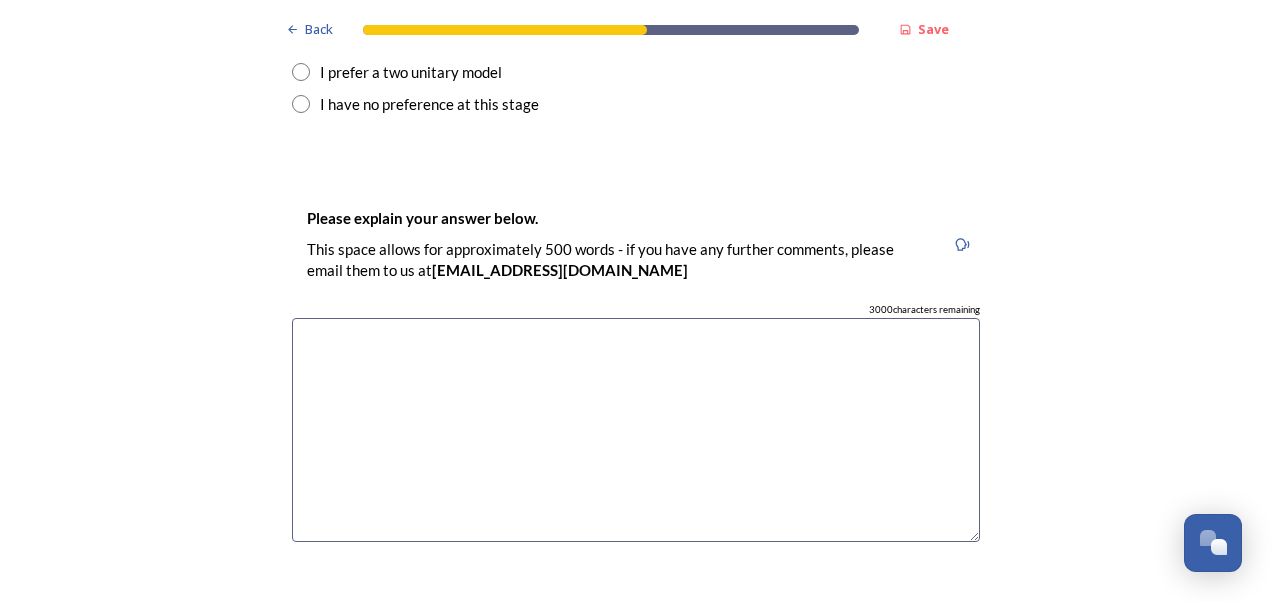 click at bounding box center [636, 430] 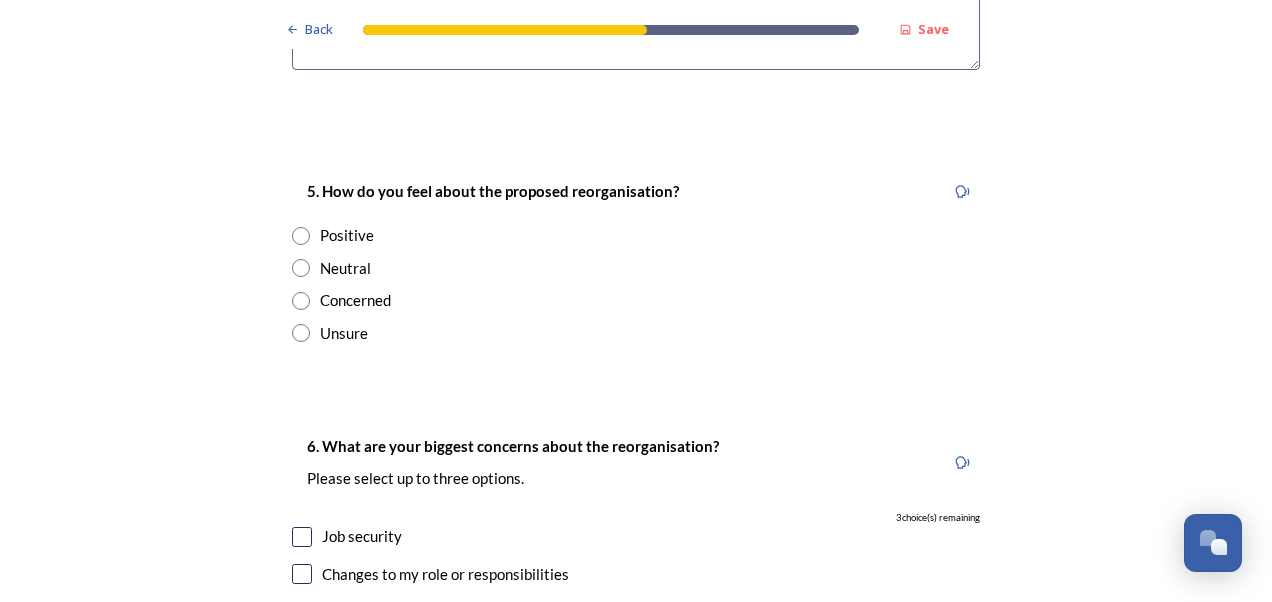 scroll, scrollTop: 3300, scrollLeft: 0, axis: vertical 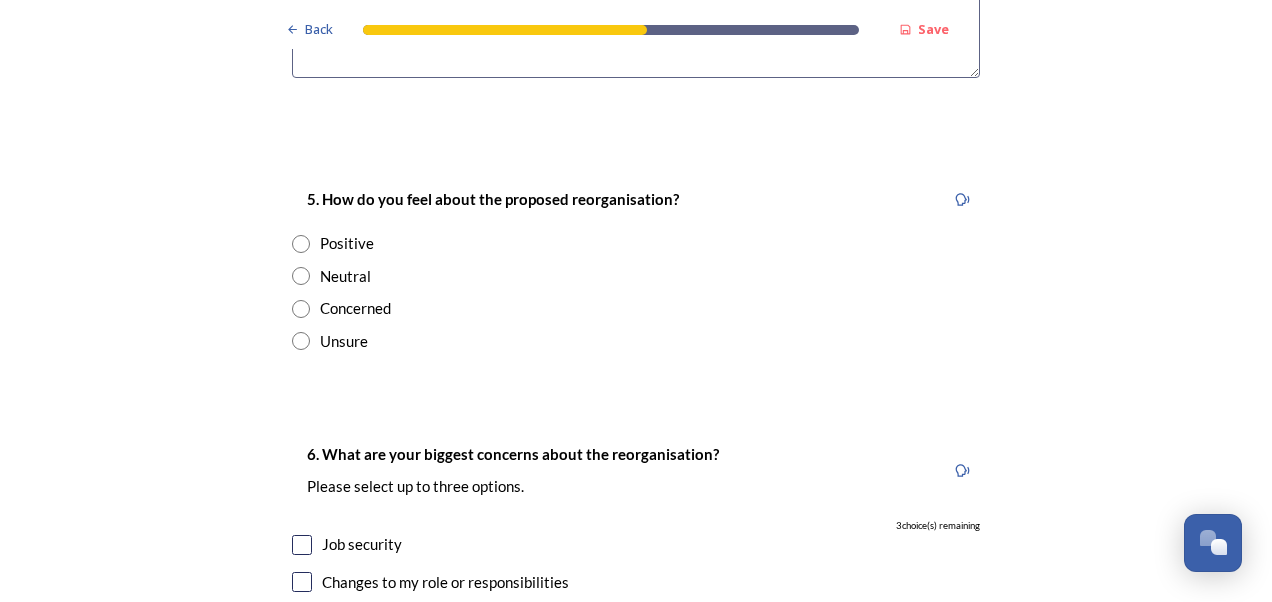 click at bounding box center (301, 244) 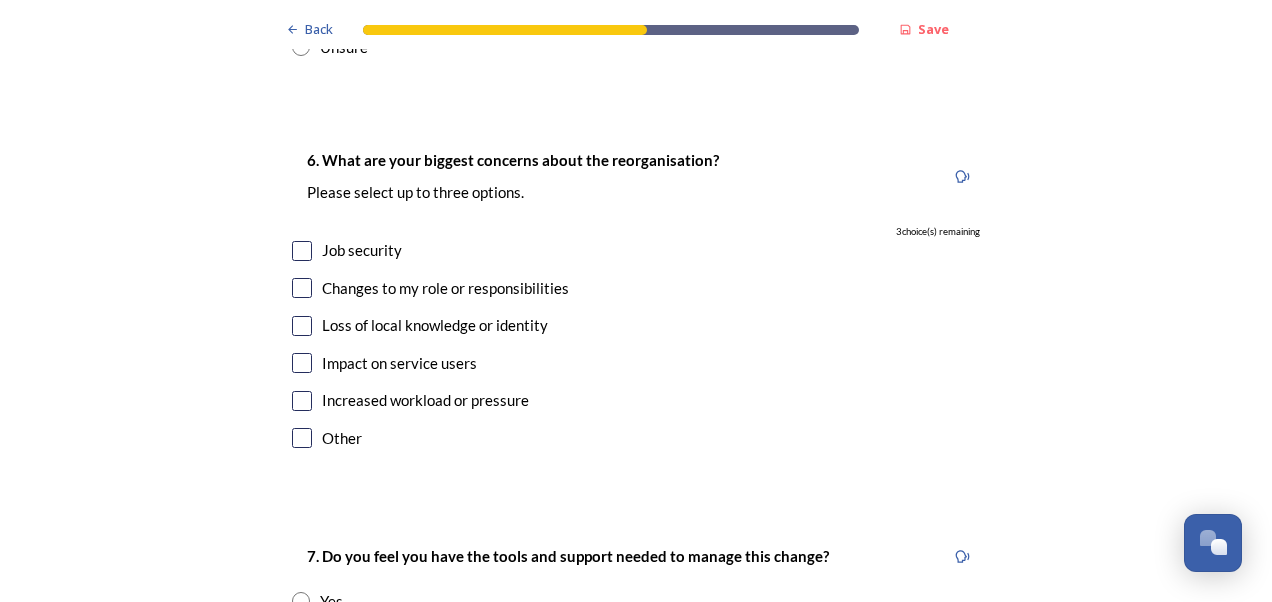 scroll, scrollTop: 3617, scrollLeft: 0, axis: vertical 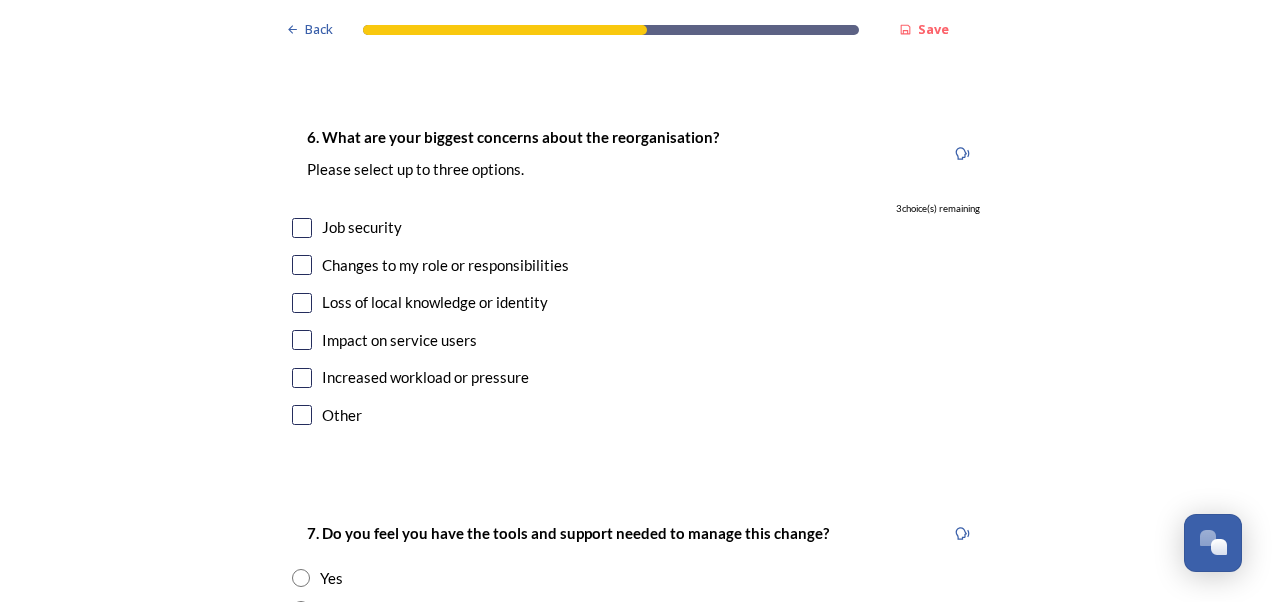 click at bounding box center (302, 228) 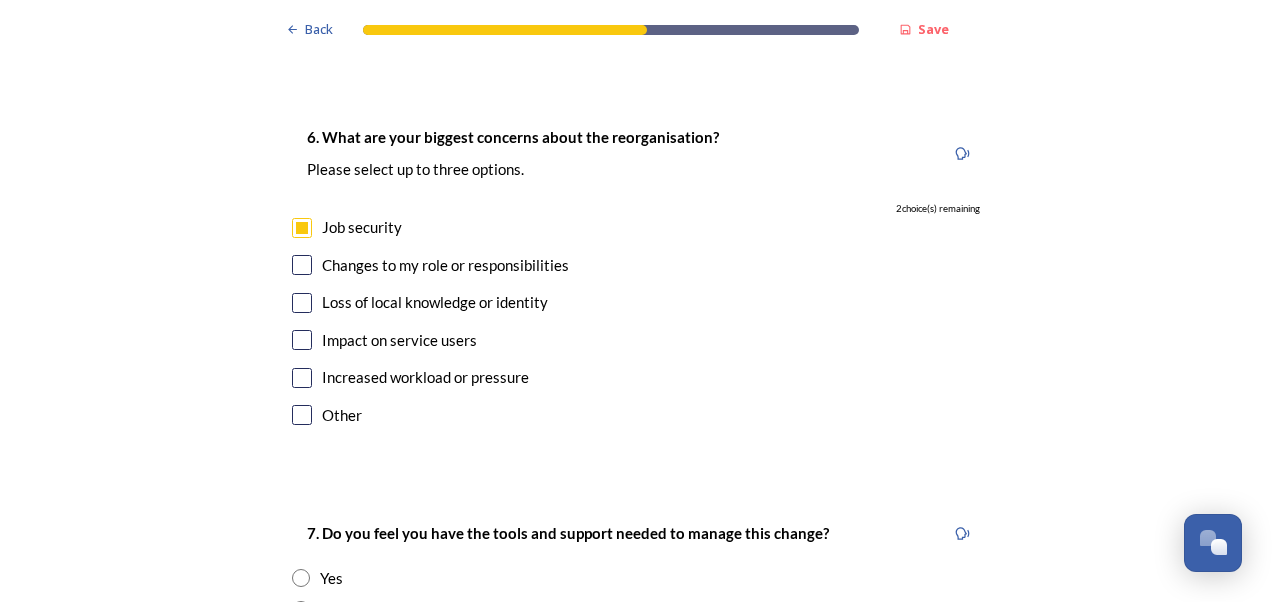 click at bounding box center (302, 265) 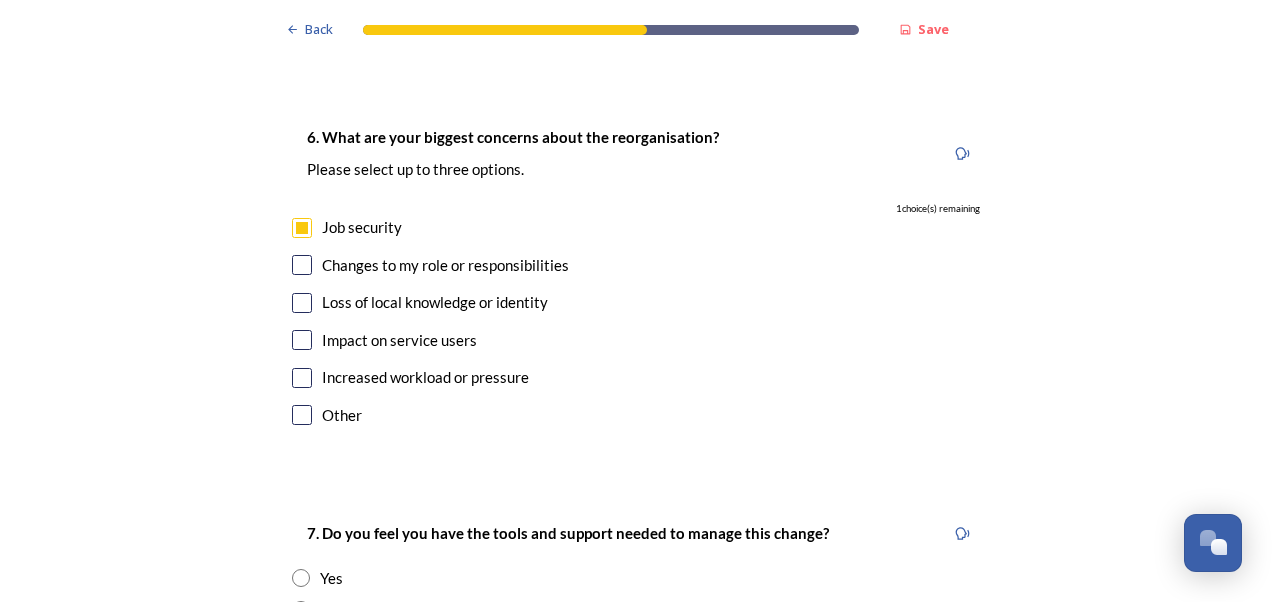 checkbox on "true" 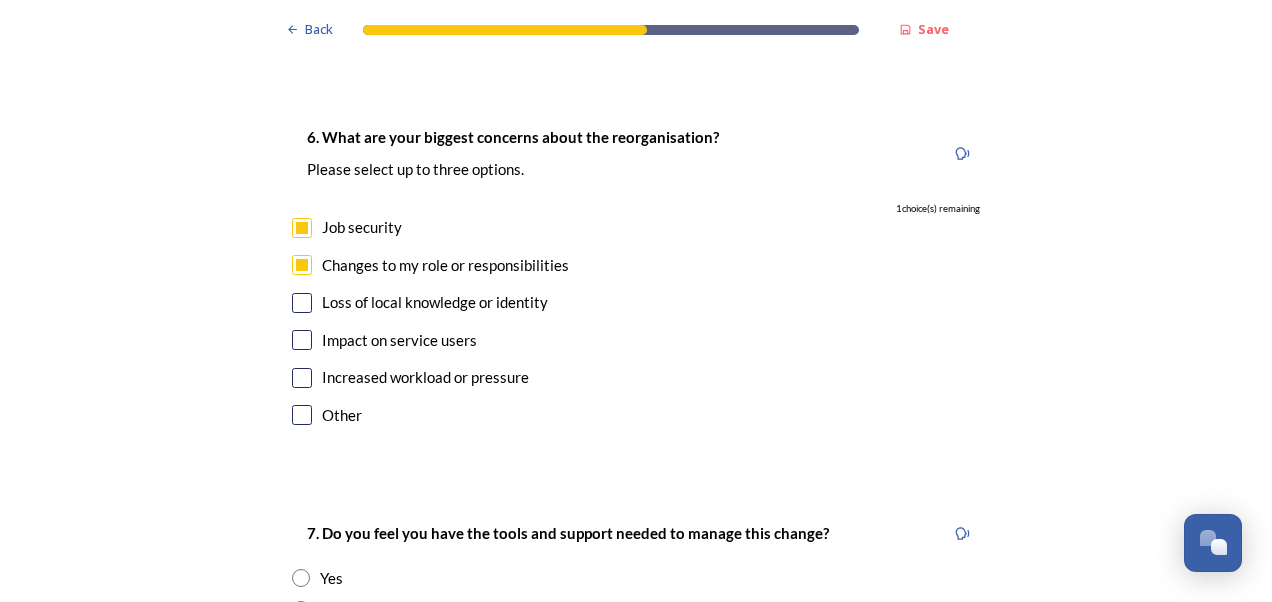 click at bounding box center [302, 378] 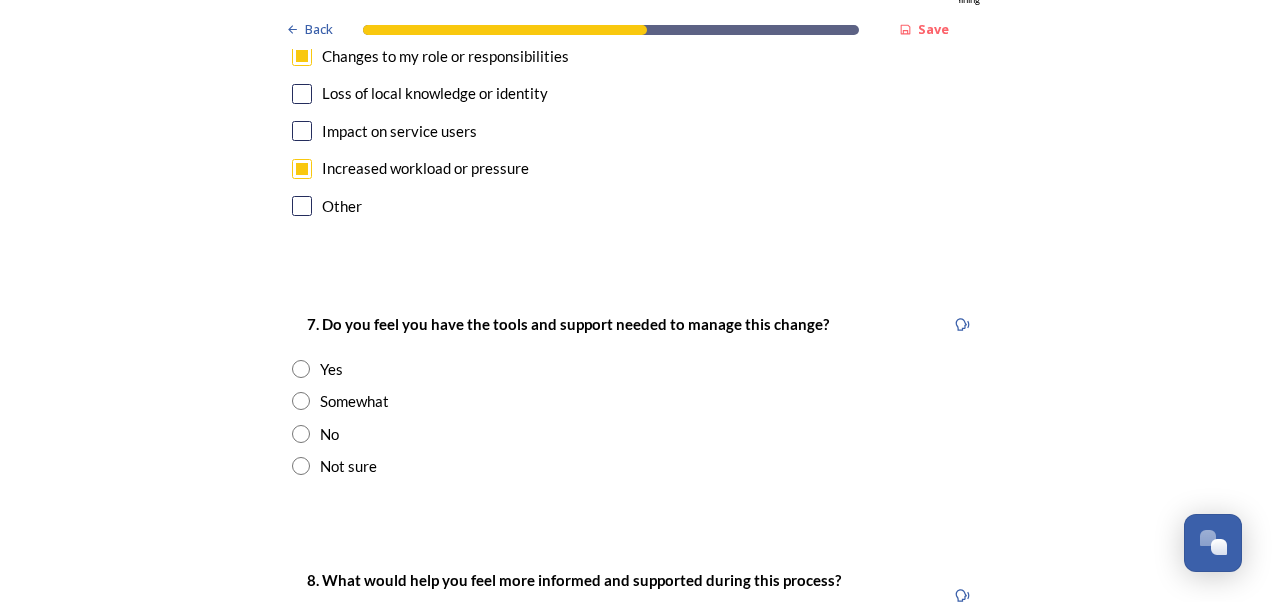 scroll, scrollTop: 3842, scrollLeft: 0, axis: vertical 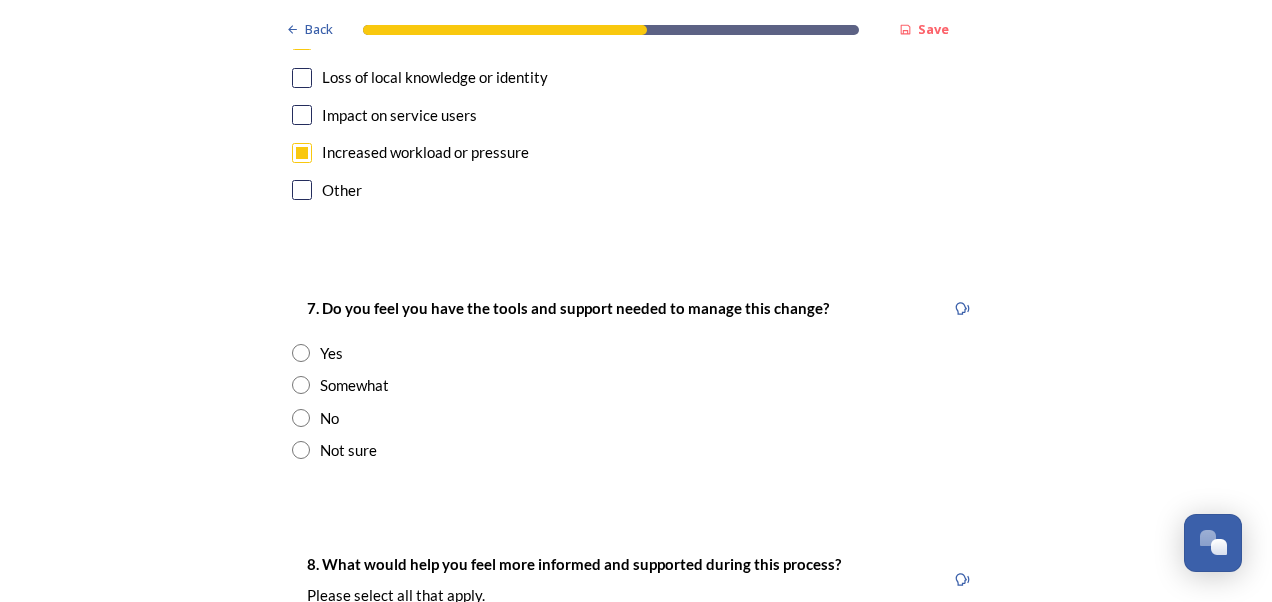 click at bounding box center (301, 353) 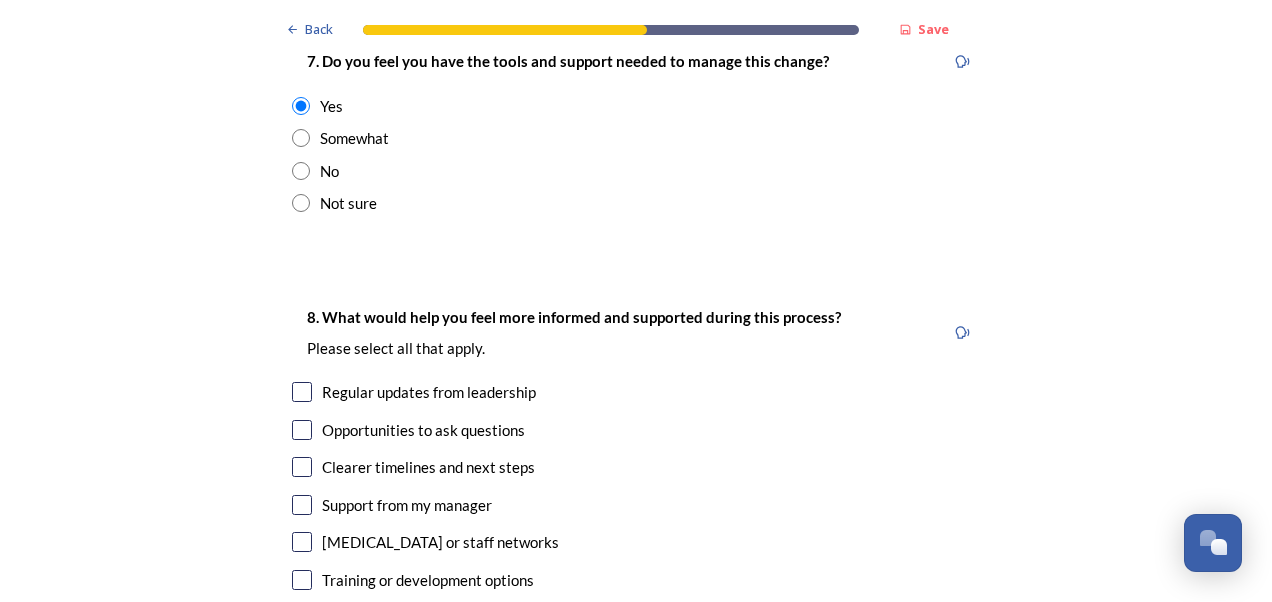 scroll, scrollTop: 4120, scrollLeft: 0, axis: vertical 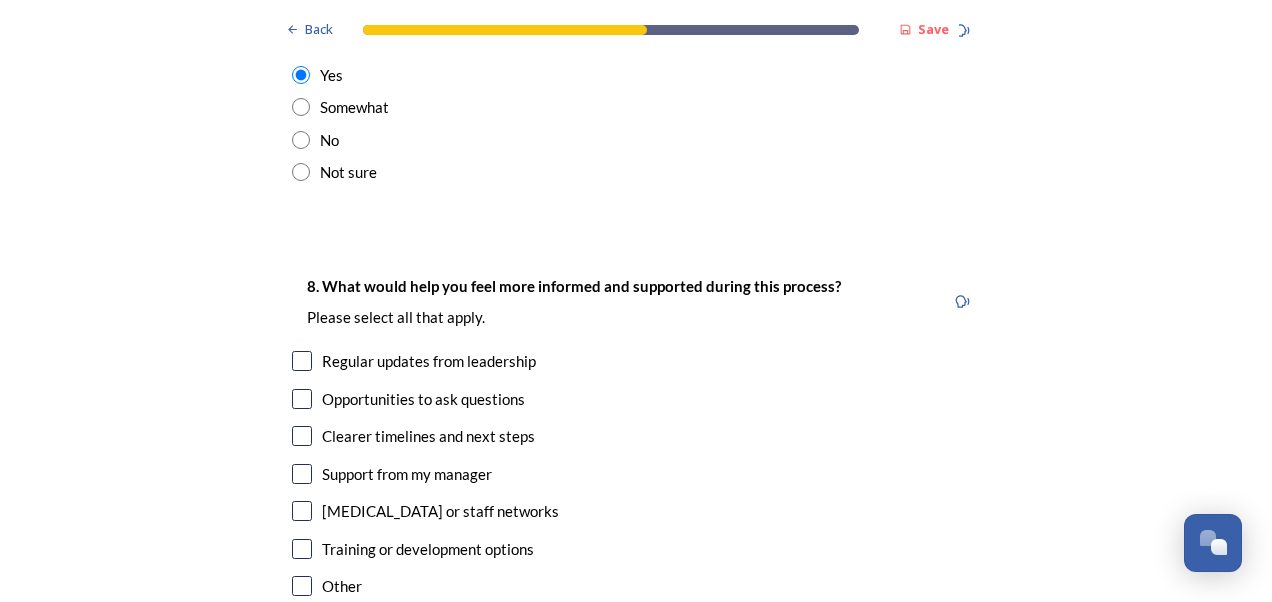 click at bounding box center [302, 549] 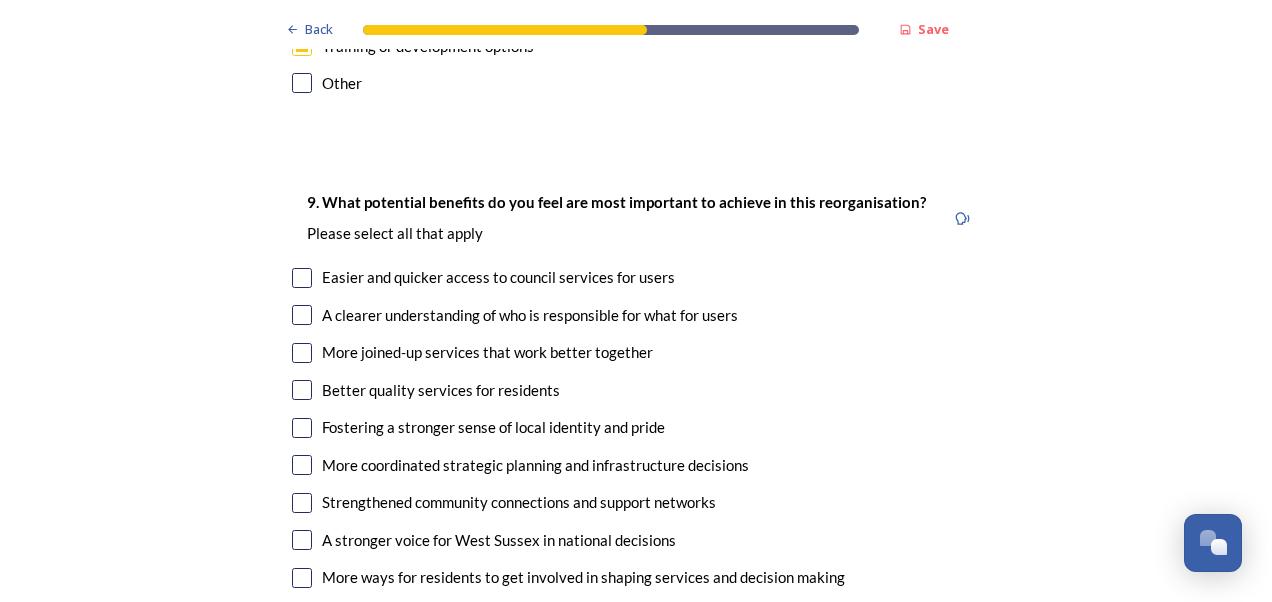 scroll, scrollTop: 4662, scrollLeft: 0, axis: vertical 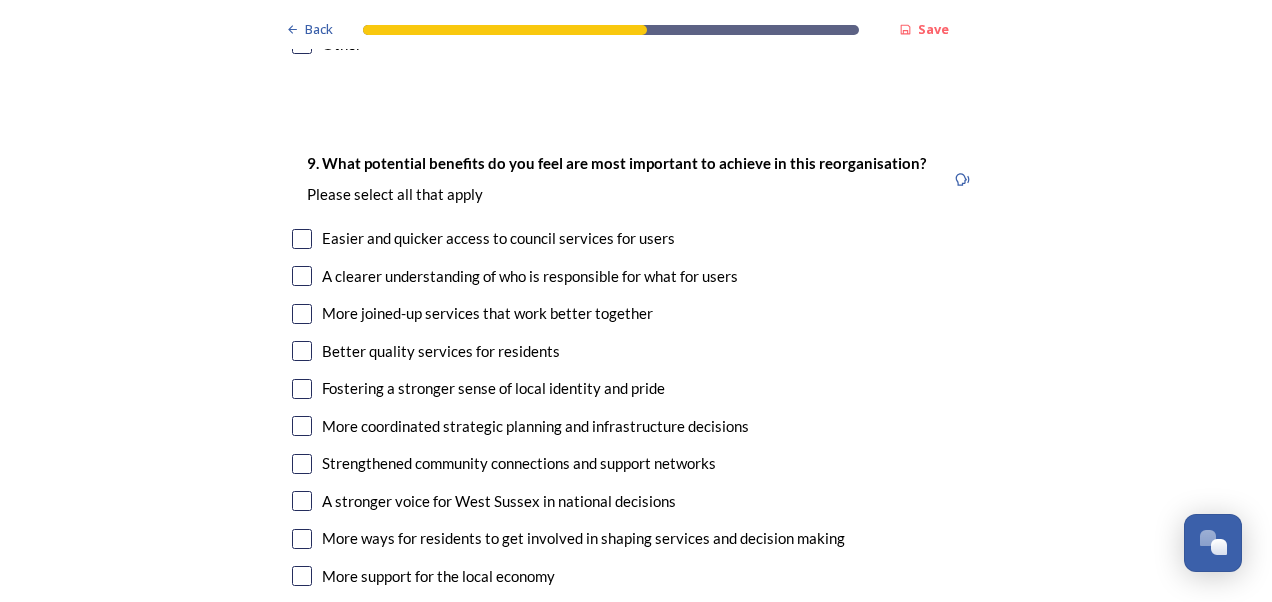 click at bounding box center (302, 314) 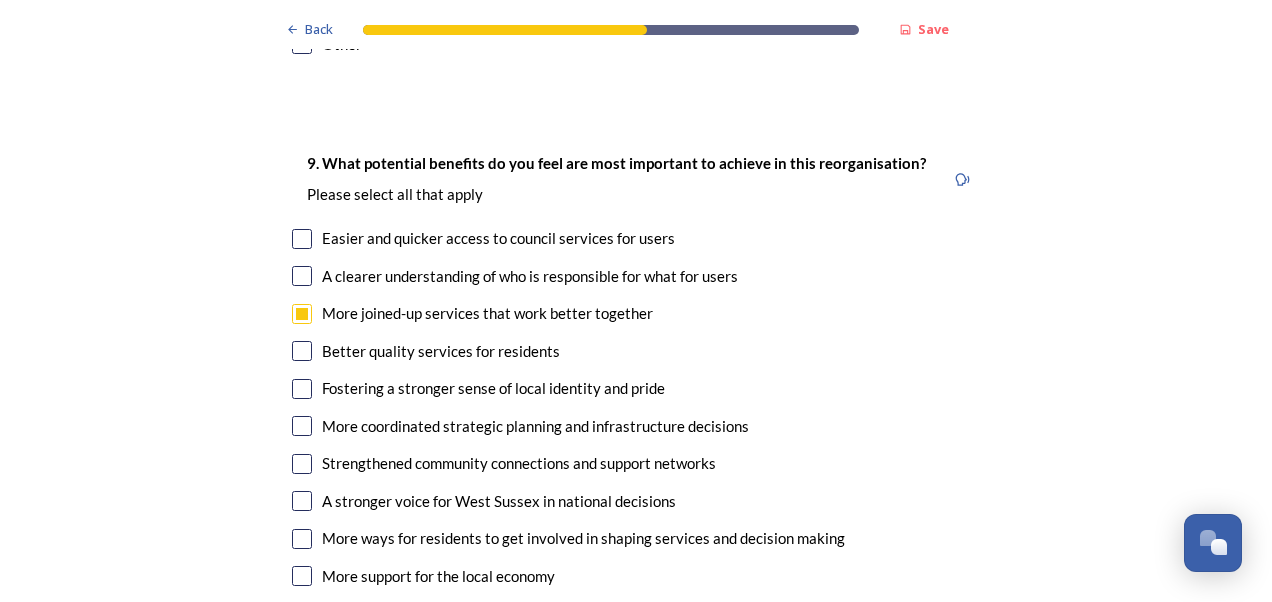 click at bounding box center (302, 426) 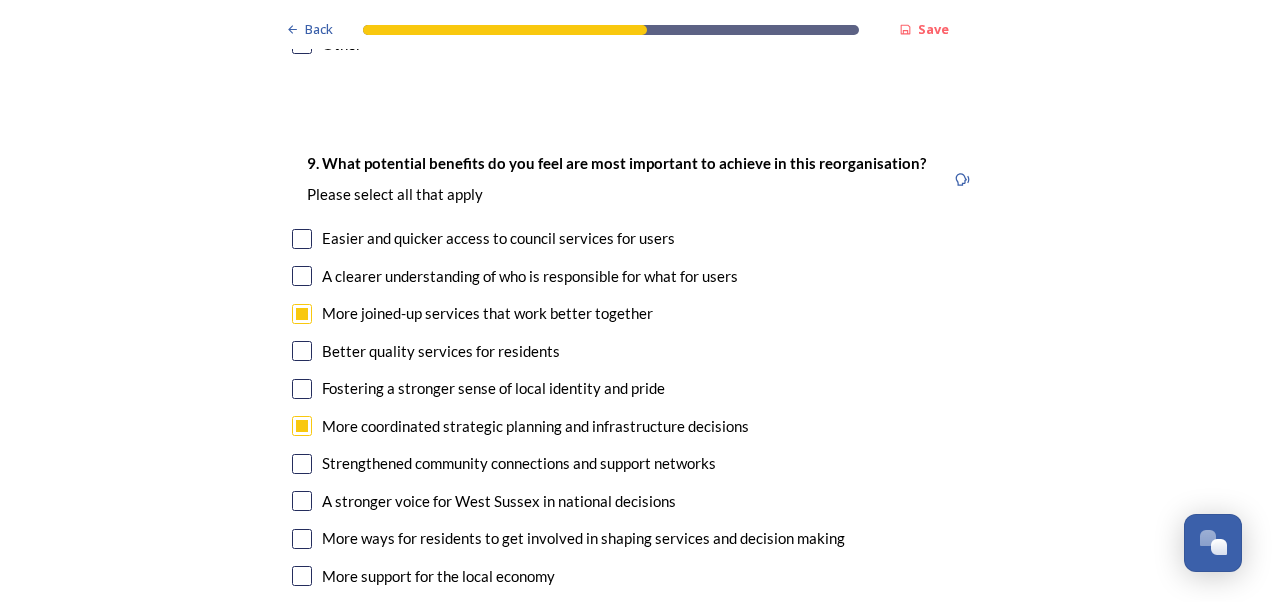 click at bounding box center [302, 464] 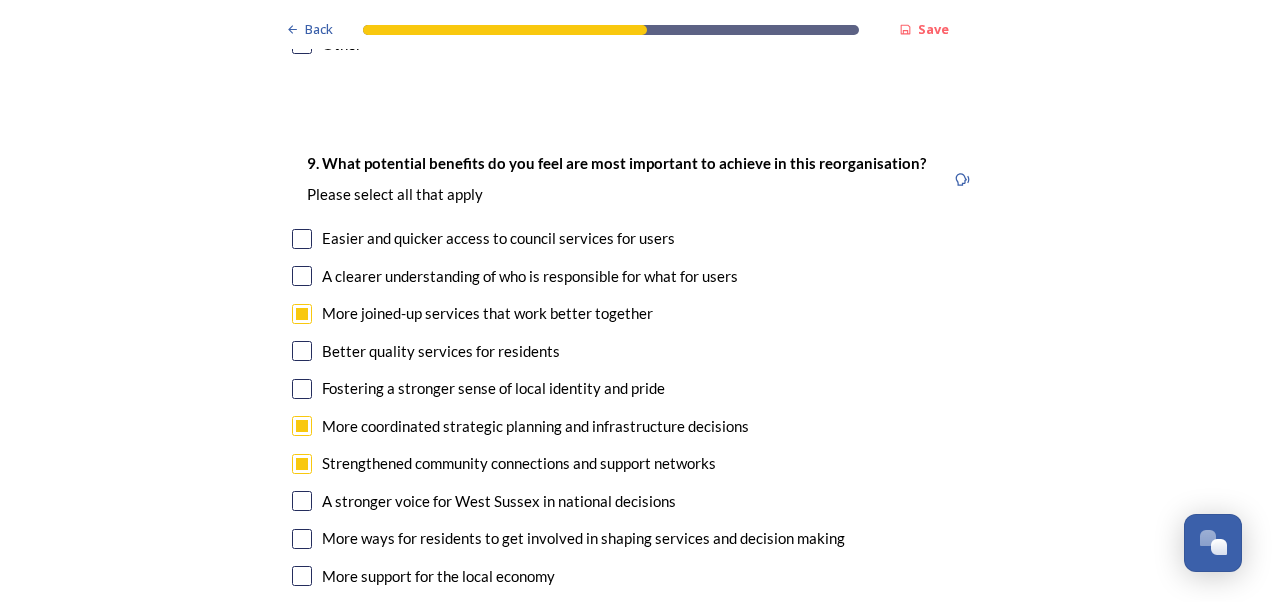 click at bounding box center (302, 576) 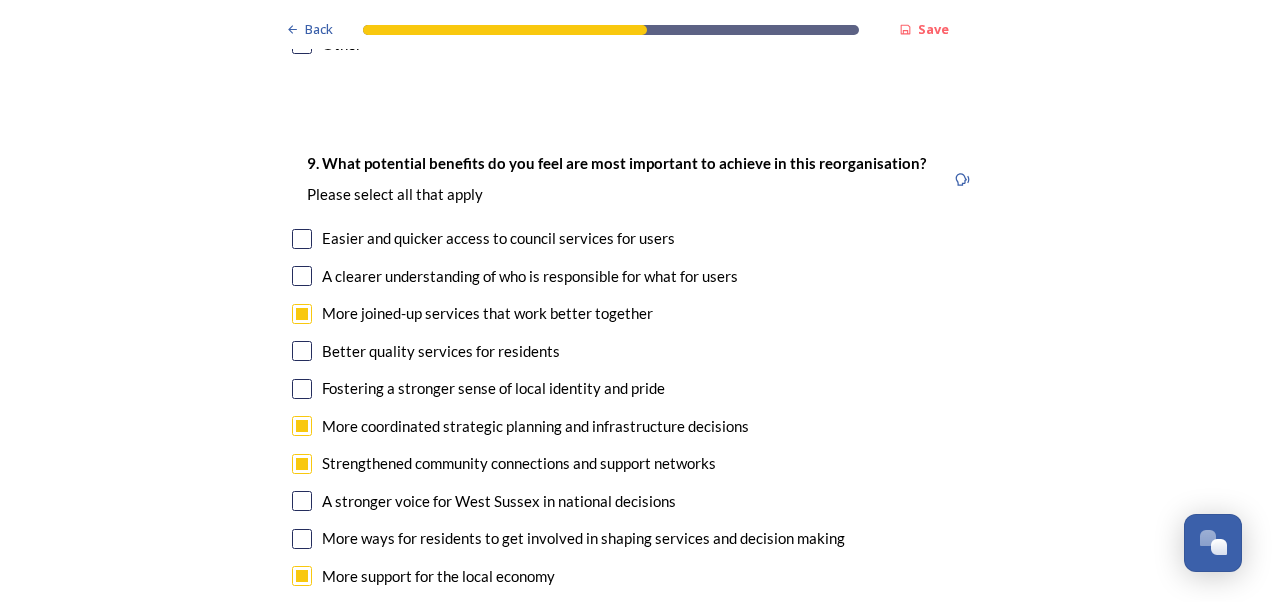 click at bounding box center [302, 239] 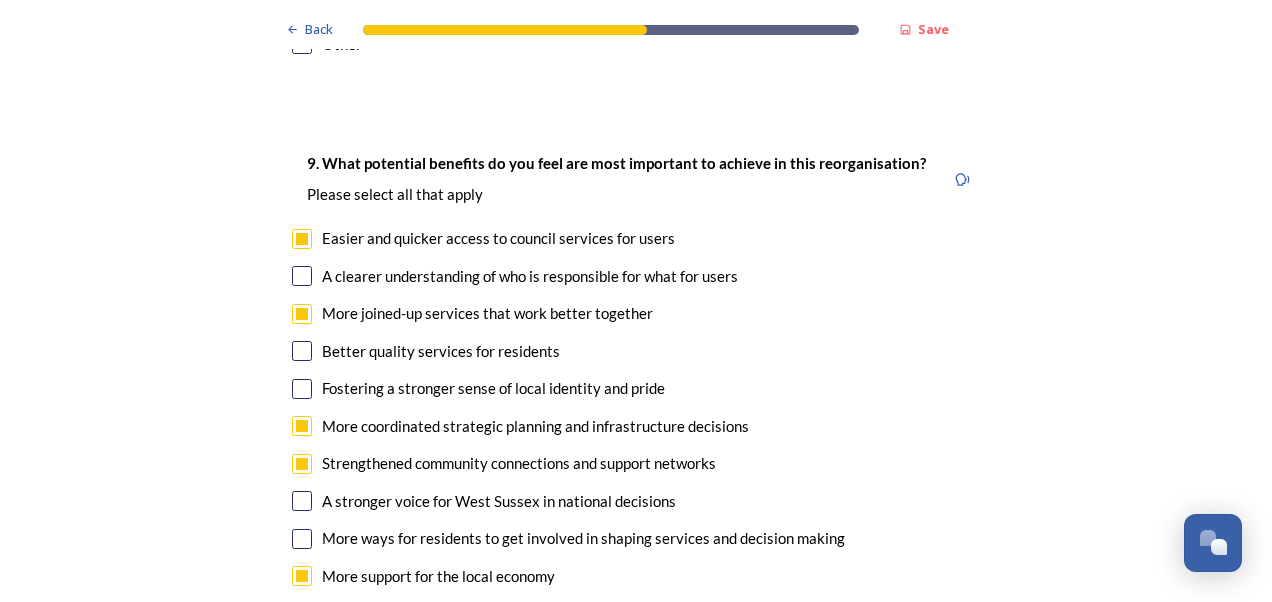 click at bounding box center (302, 276) 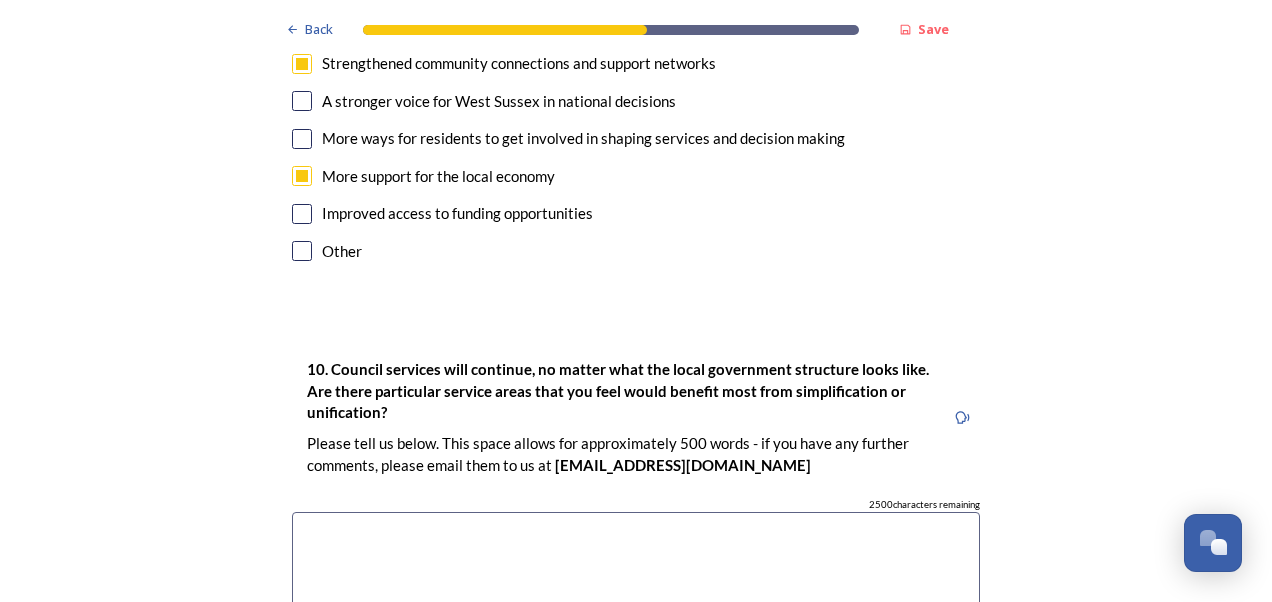 scroll, scrollTop: 5102, scrollLeft: 0, axis: vertical 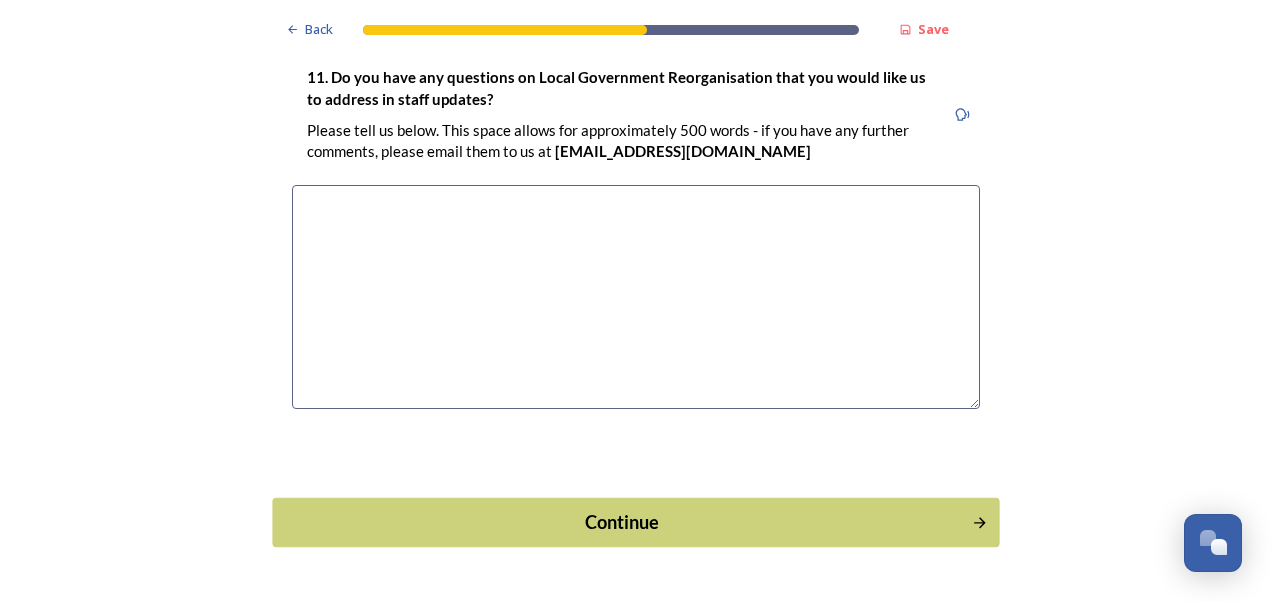 click on "Continue" at bounding box center (622, 522) 